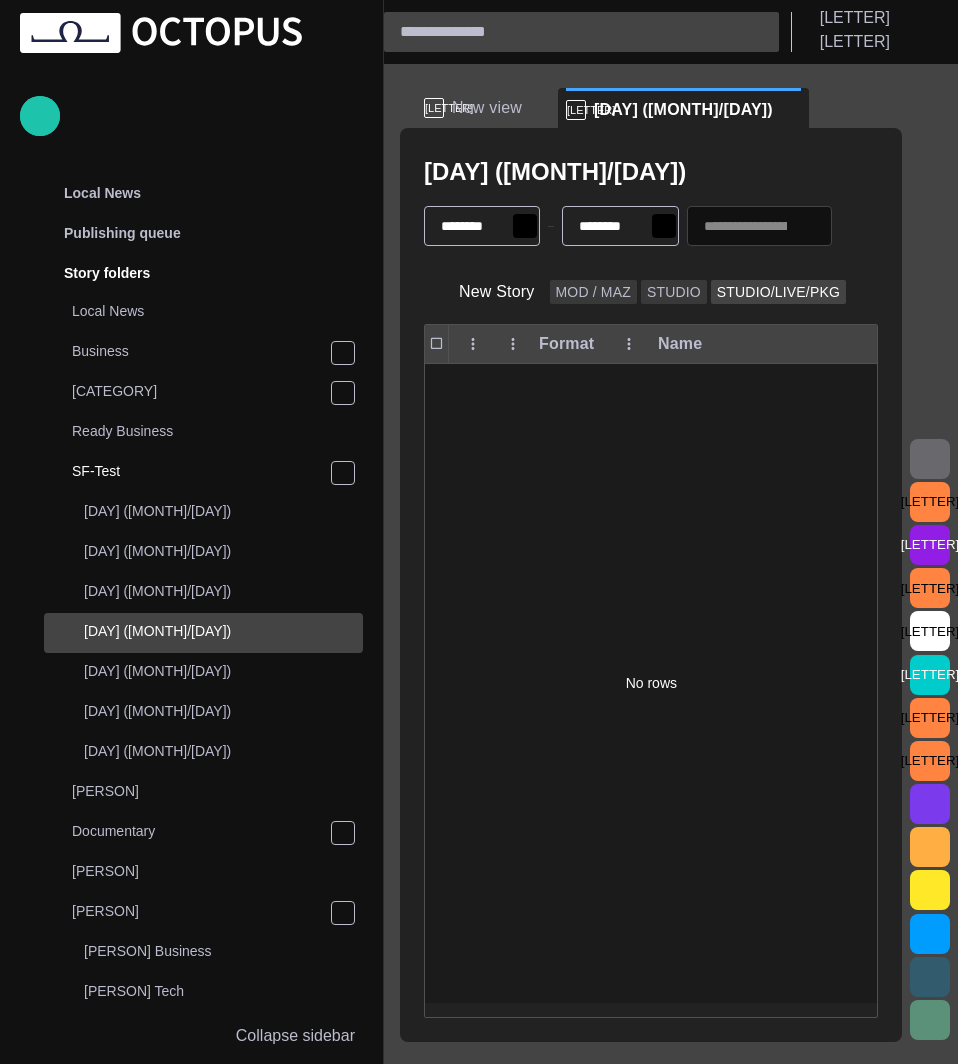scroll, scrollTop: 0, scrollLeft: 0, axis: both 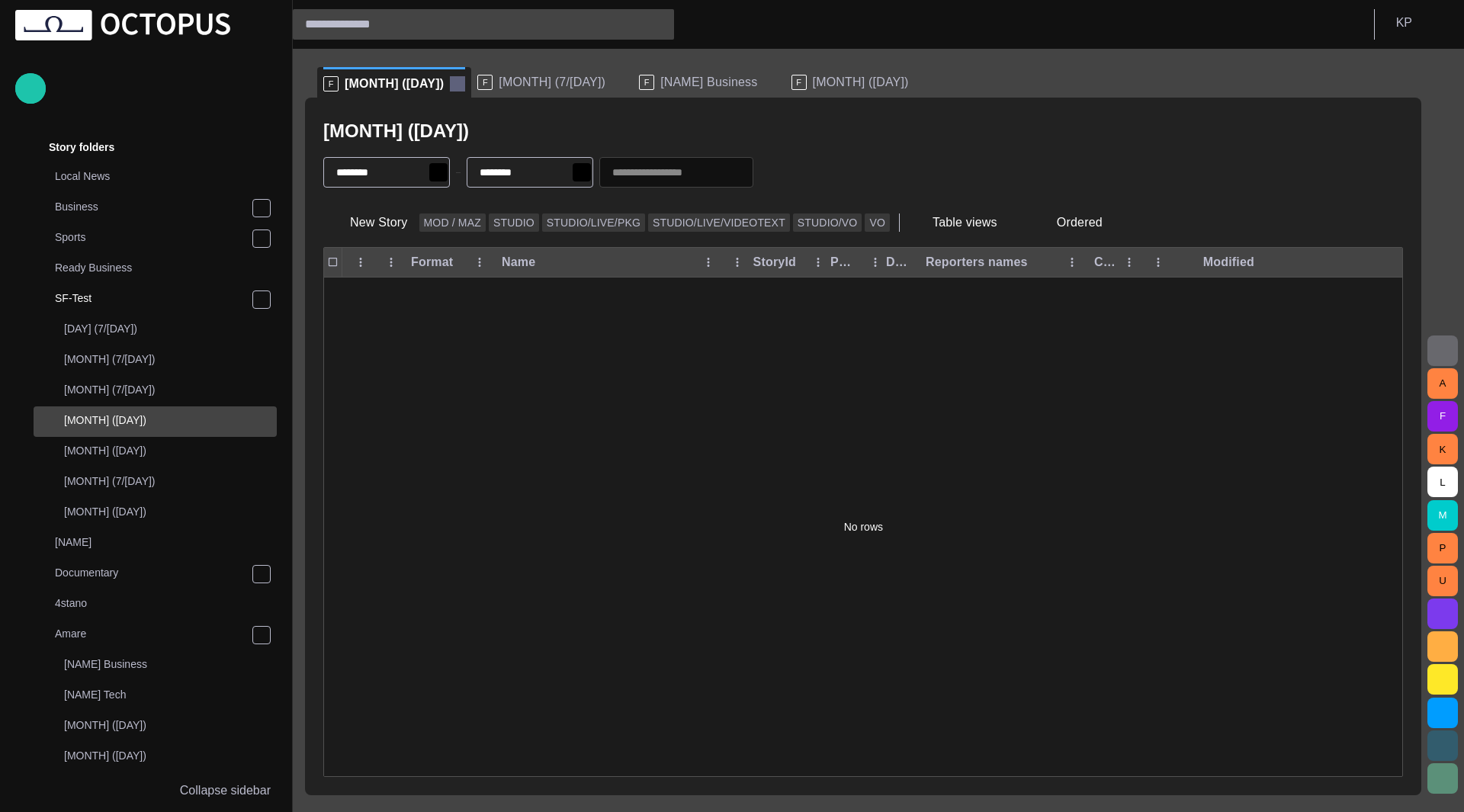 click at bounding box center [458, 84] 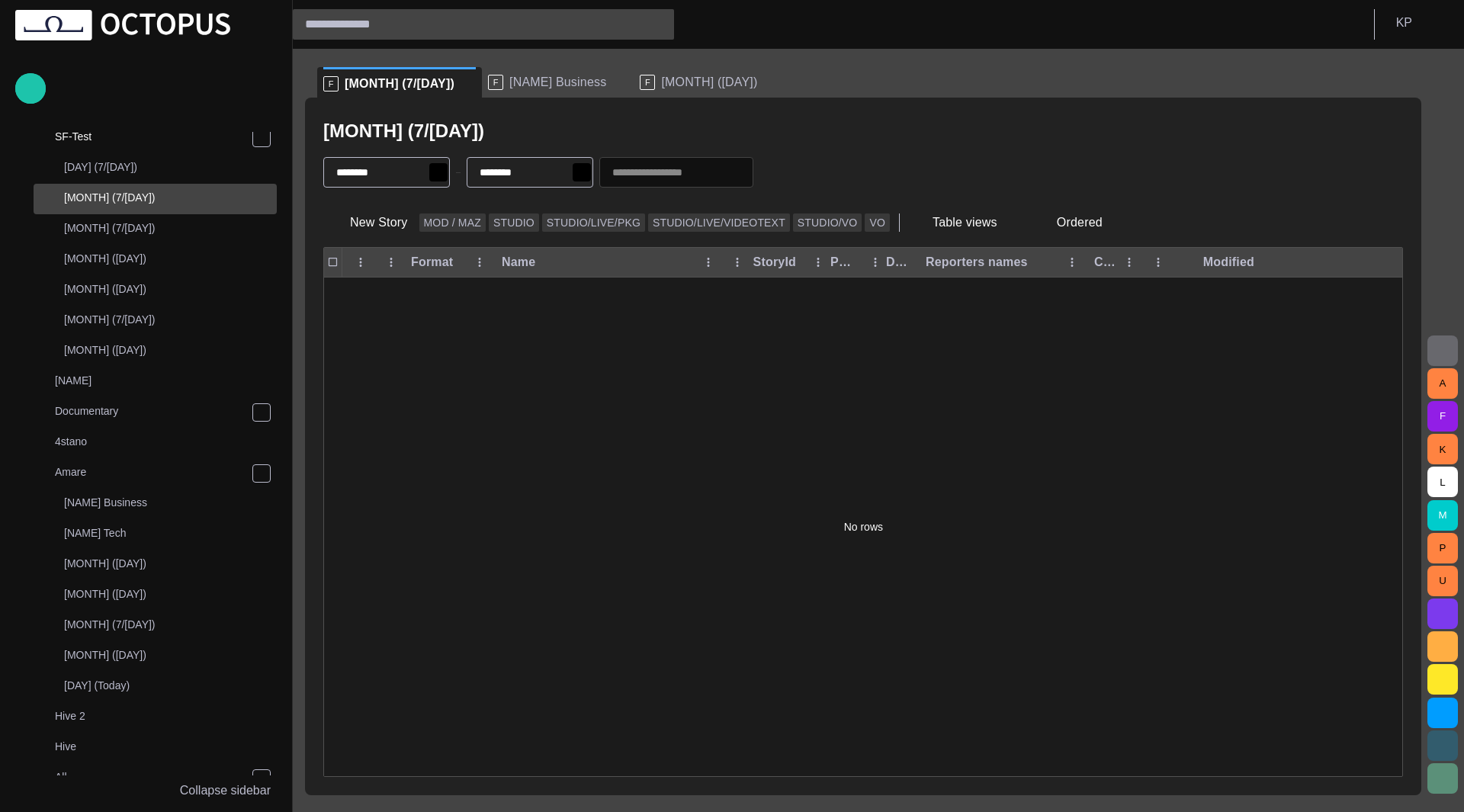 scroll, scrollTop: 274, scrollLeft: 0, axis: vertical 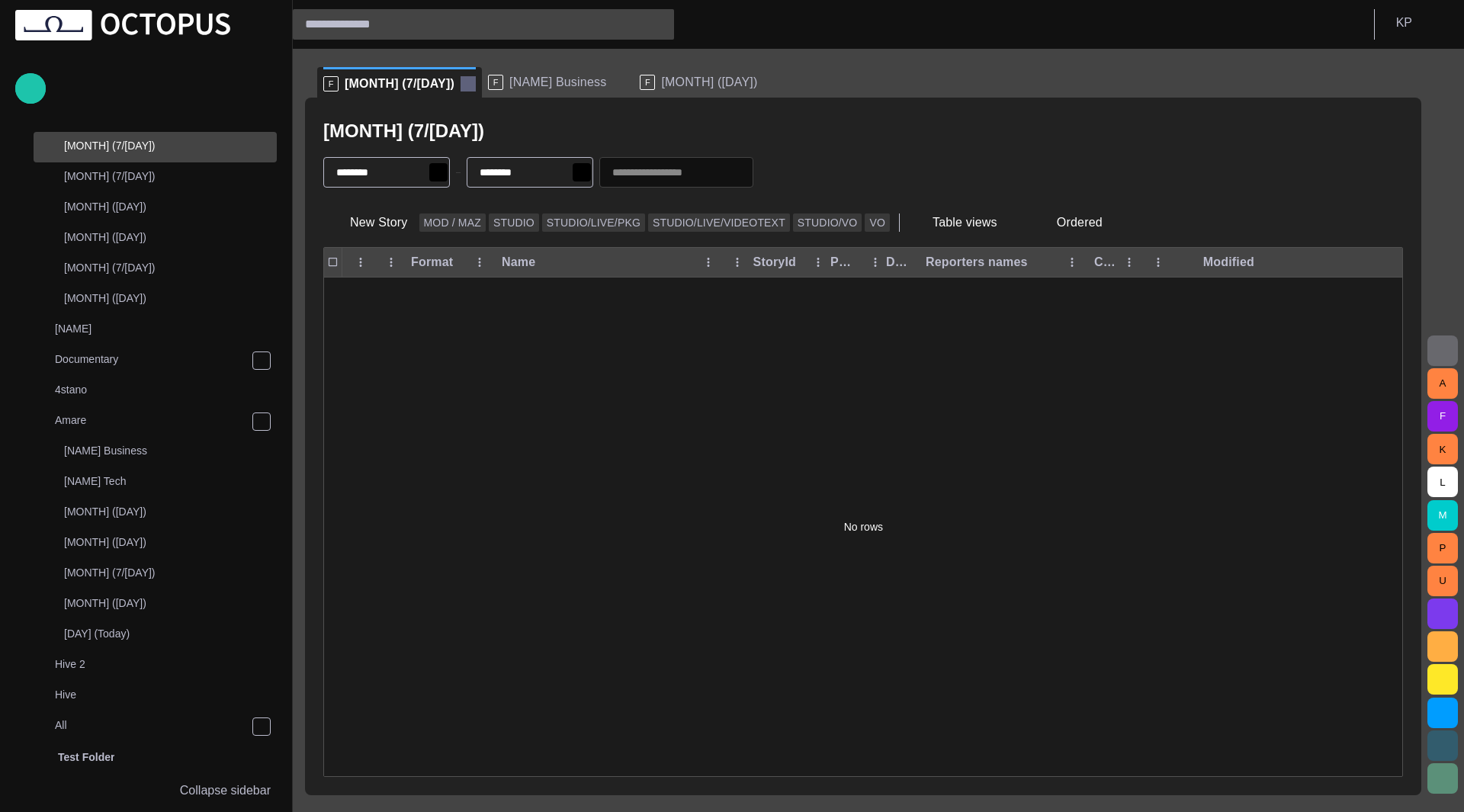 click at bounding box center (468, 84) 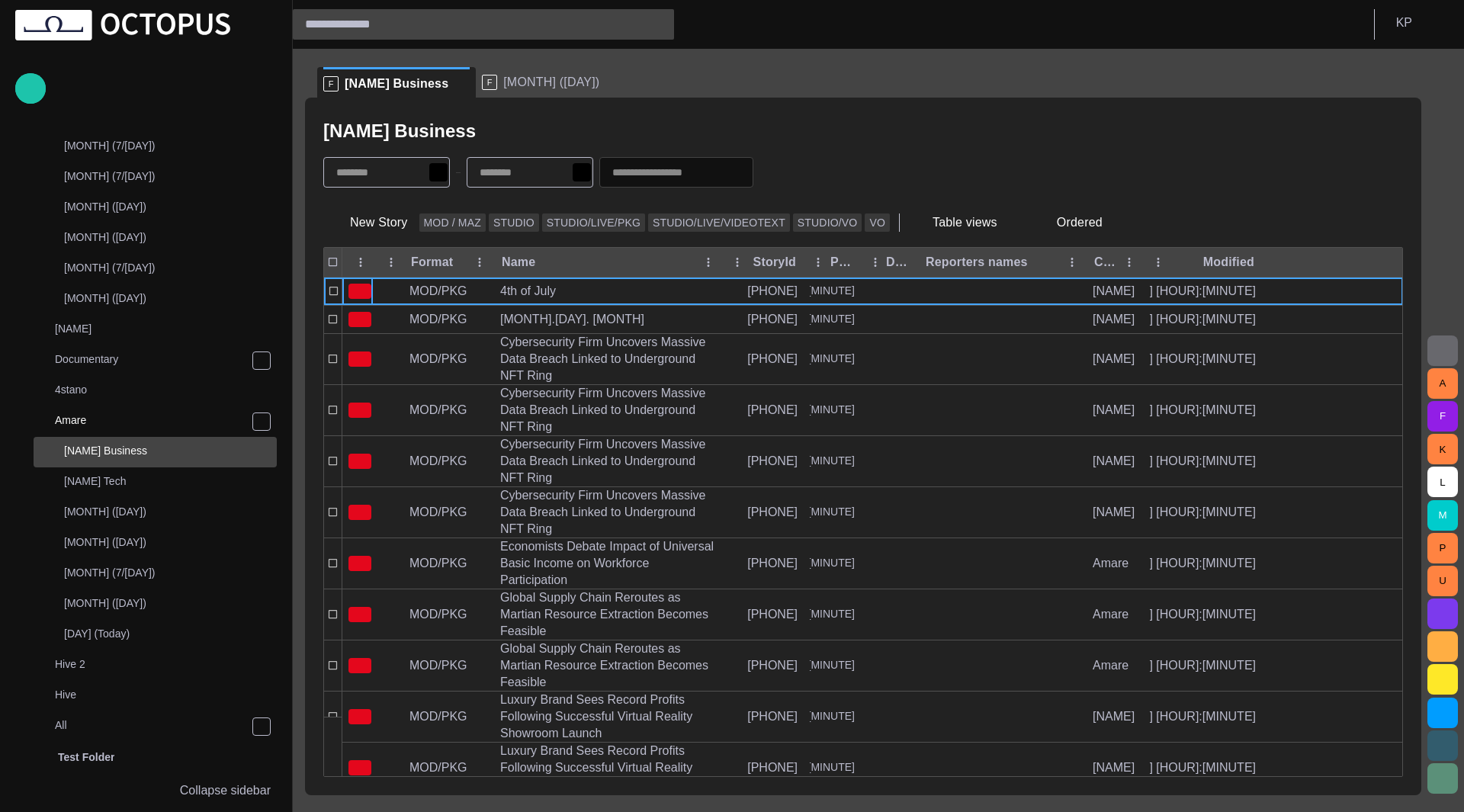 scroll, scrollTop: 549, scrollLeft: 0, axis: vertical 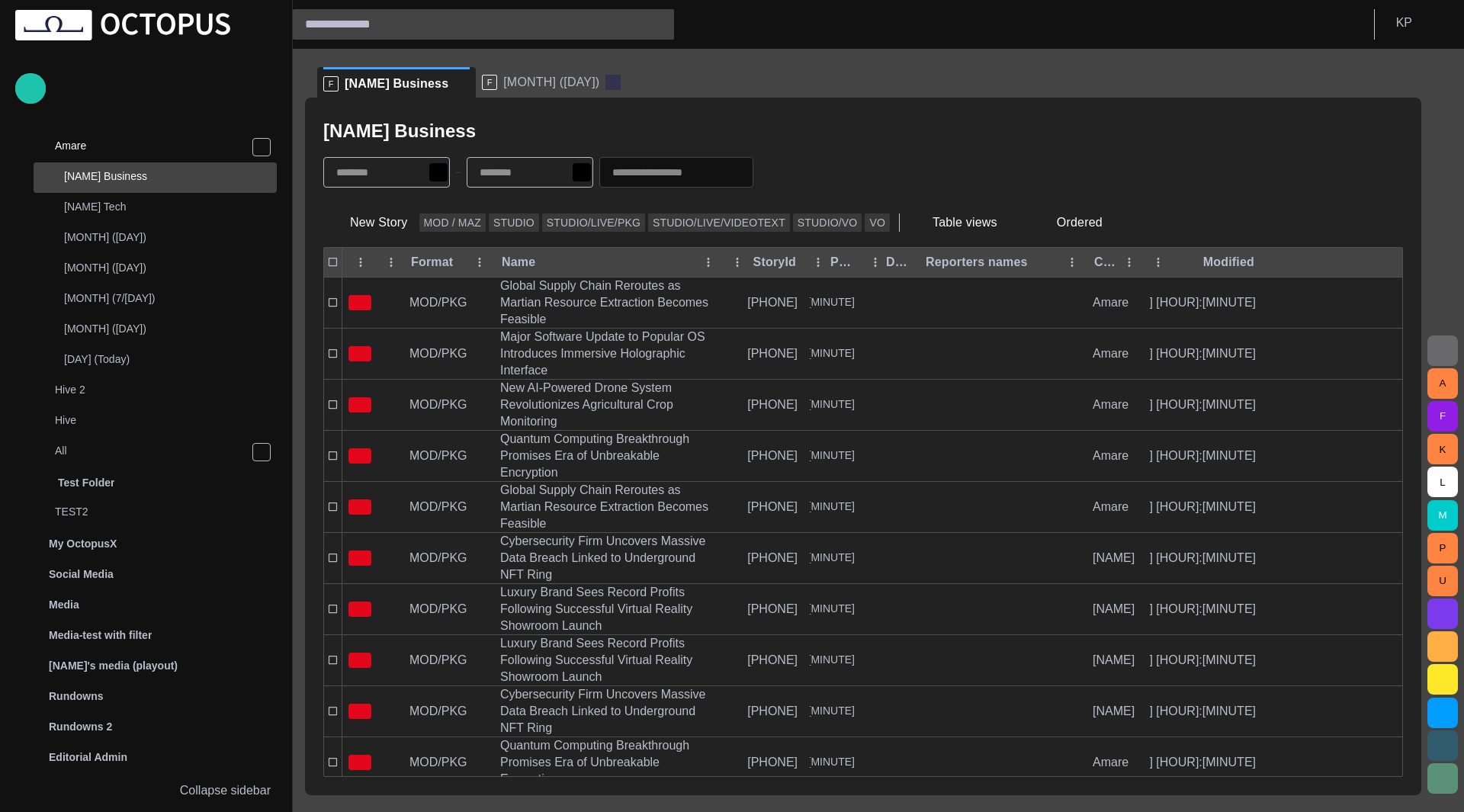 click at bounding box center [613, 82] 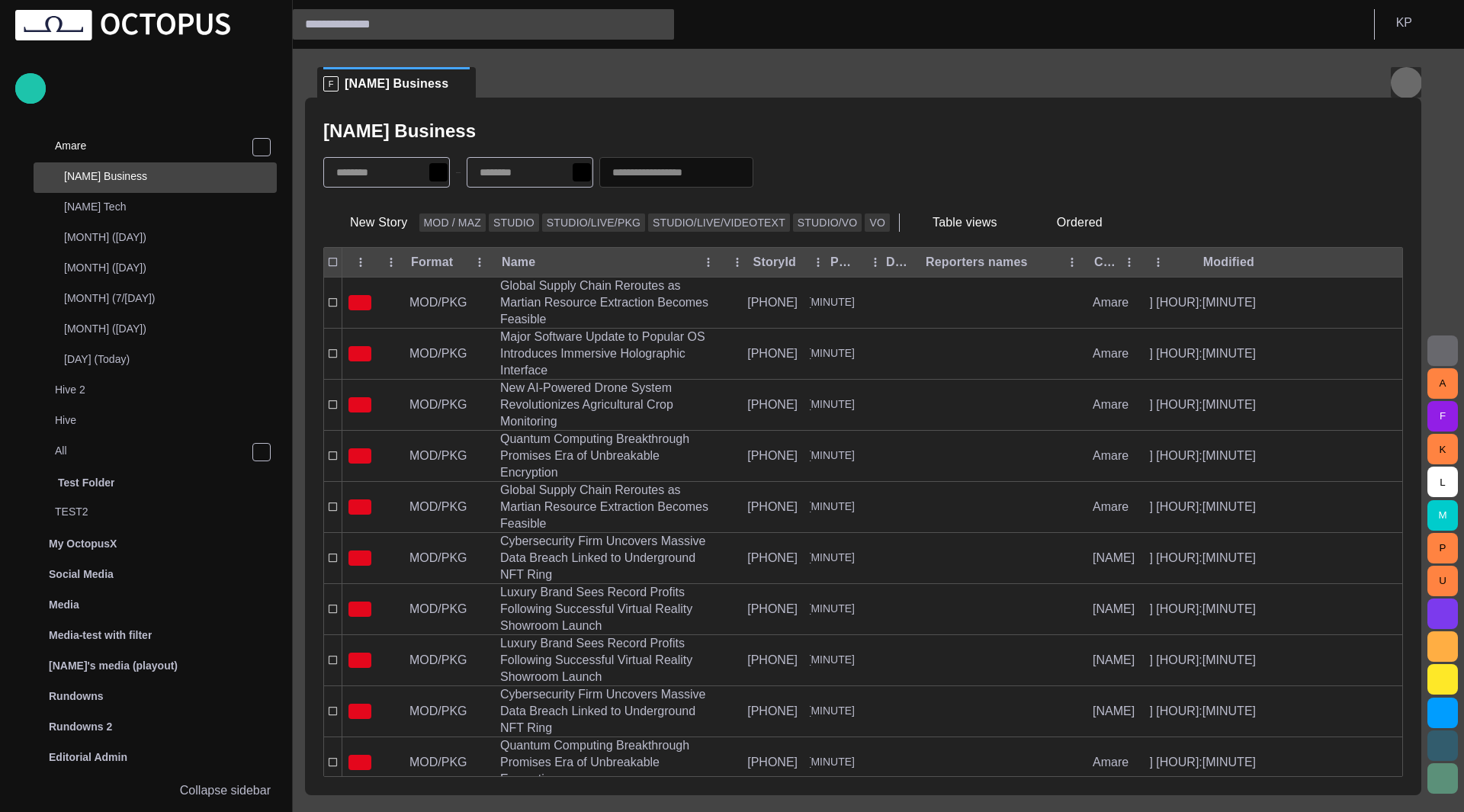 click at bounding box center [1406, 82] 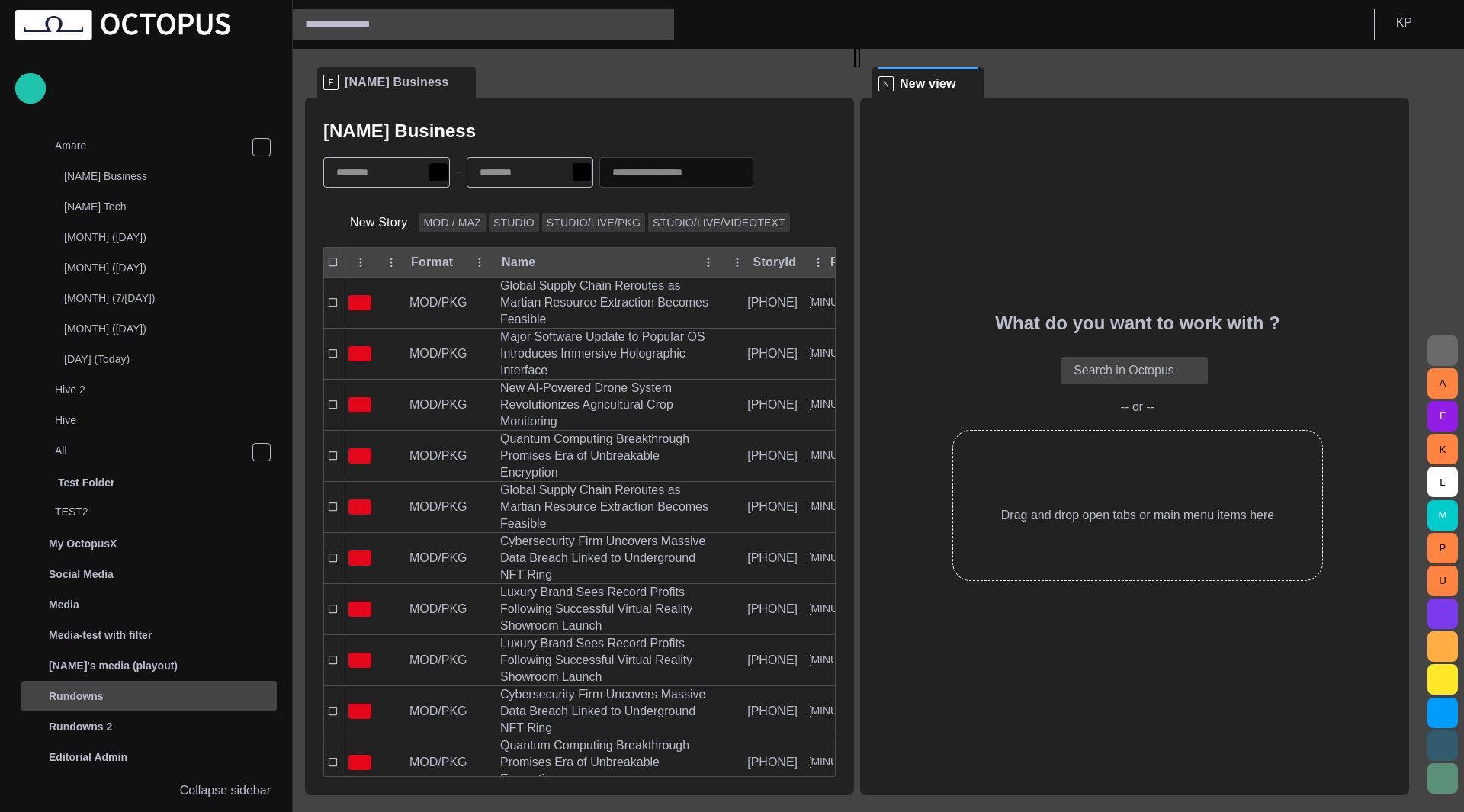 click on "Rundowns" at bounding box center (135, 696) 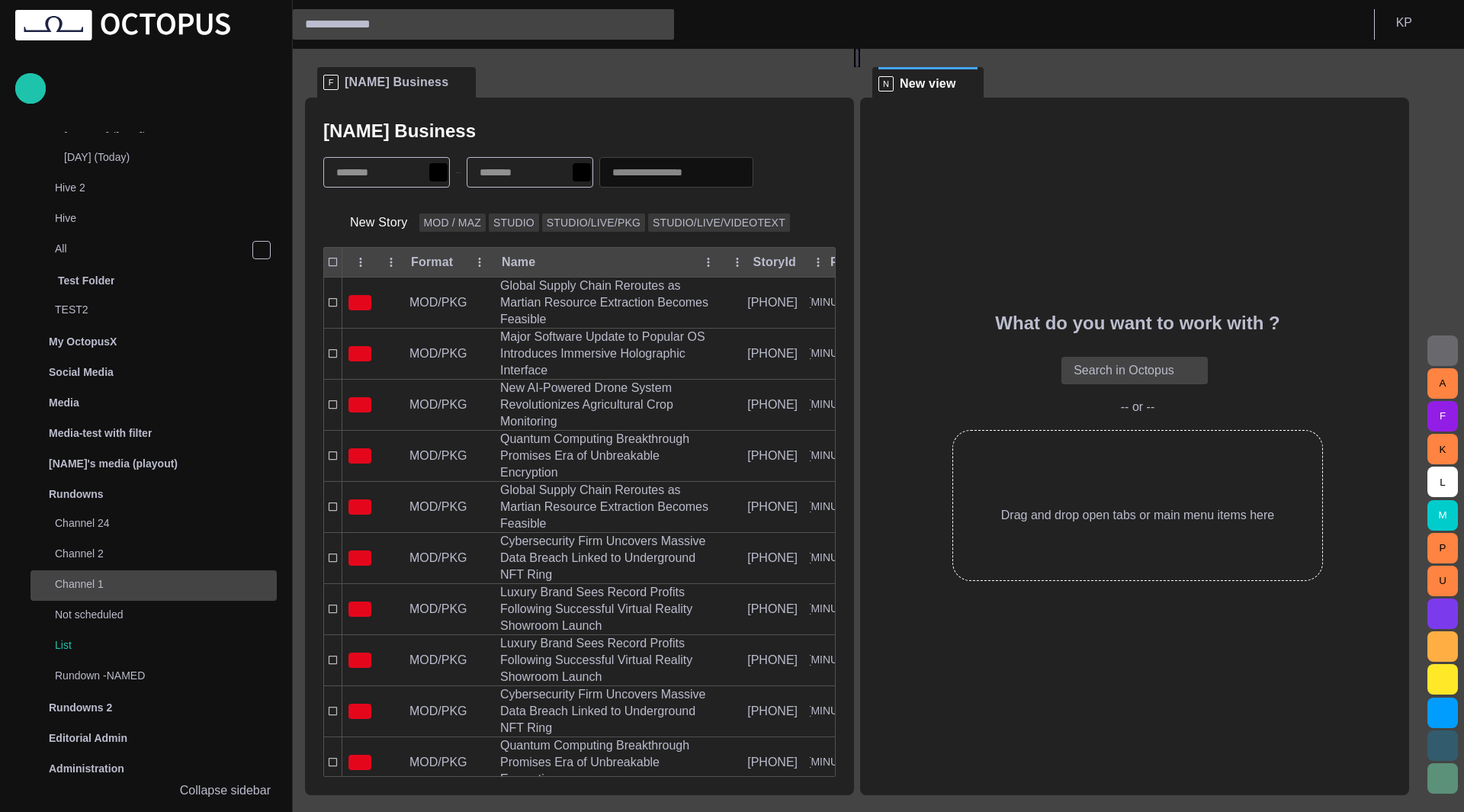 scroll, scrollTop: 752, scrollLeft: 0, axis: vertical 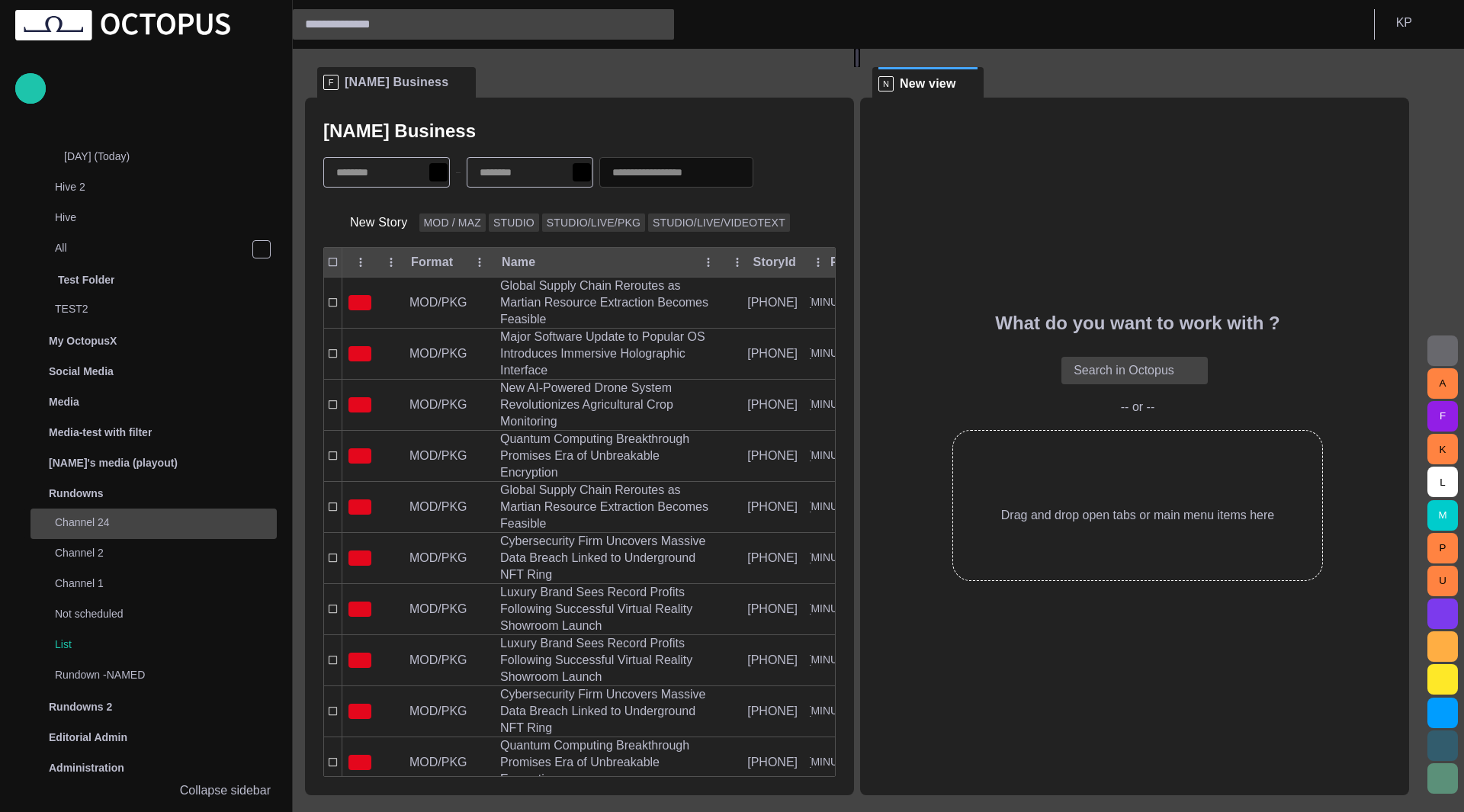 click on "Channel 24" at bounding box center [150, 522] 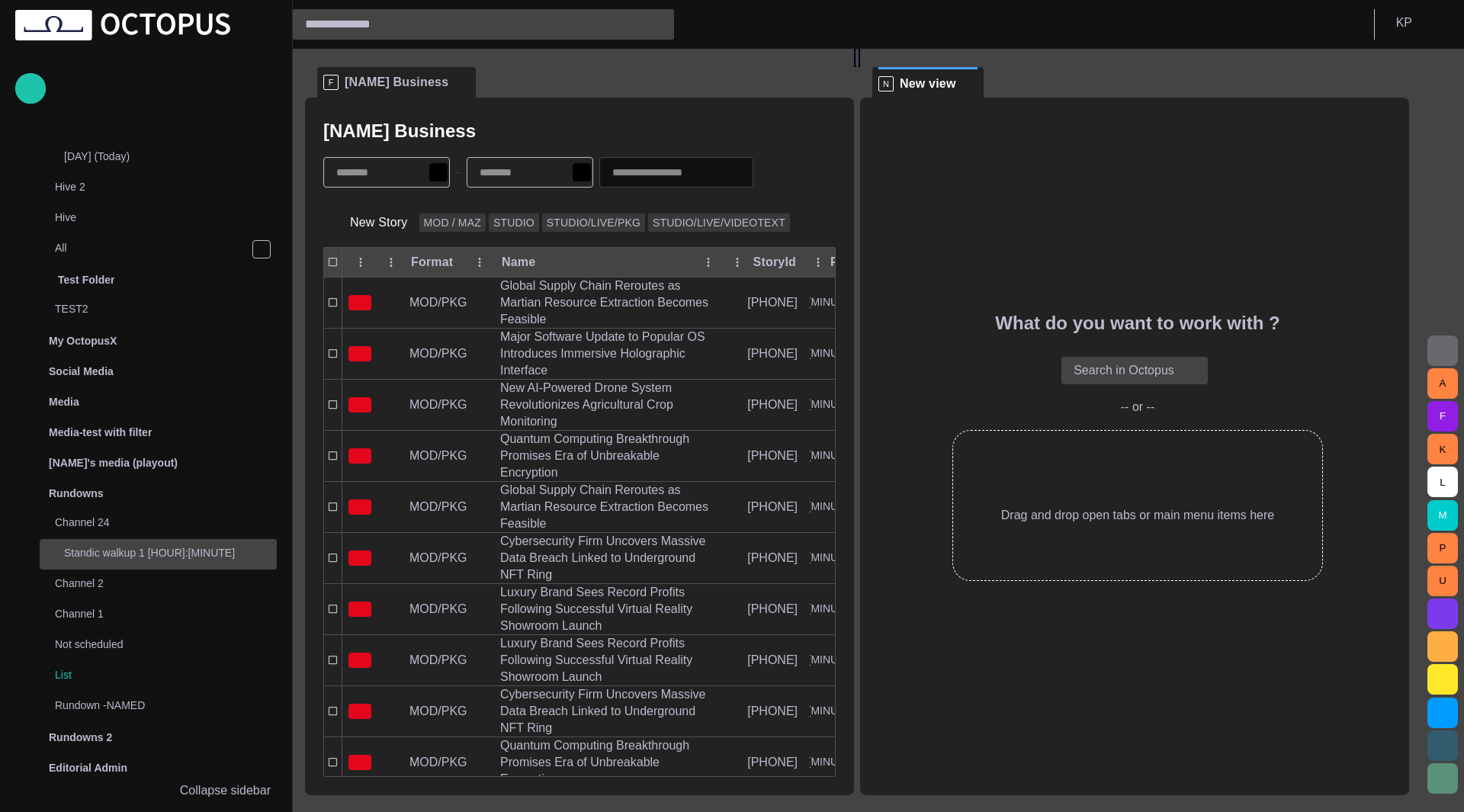 click on "[BRAND] [TIME]" at bounding box center [170, 553] 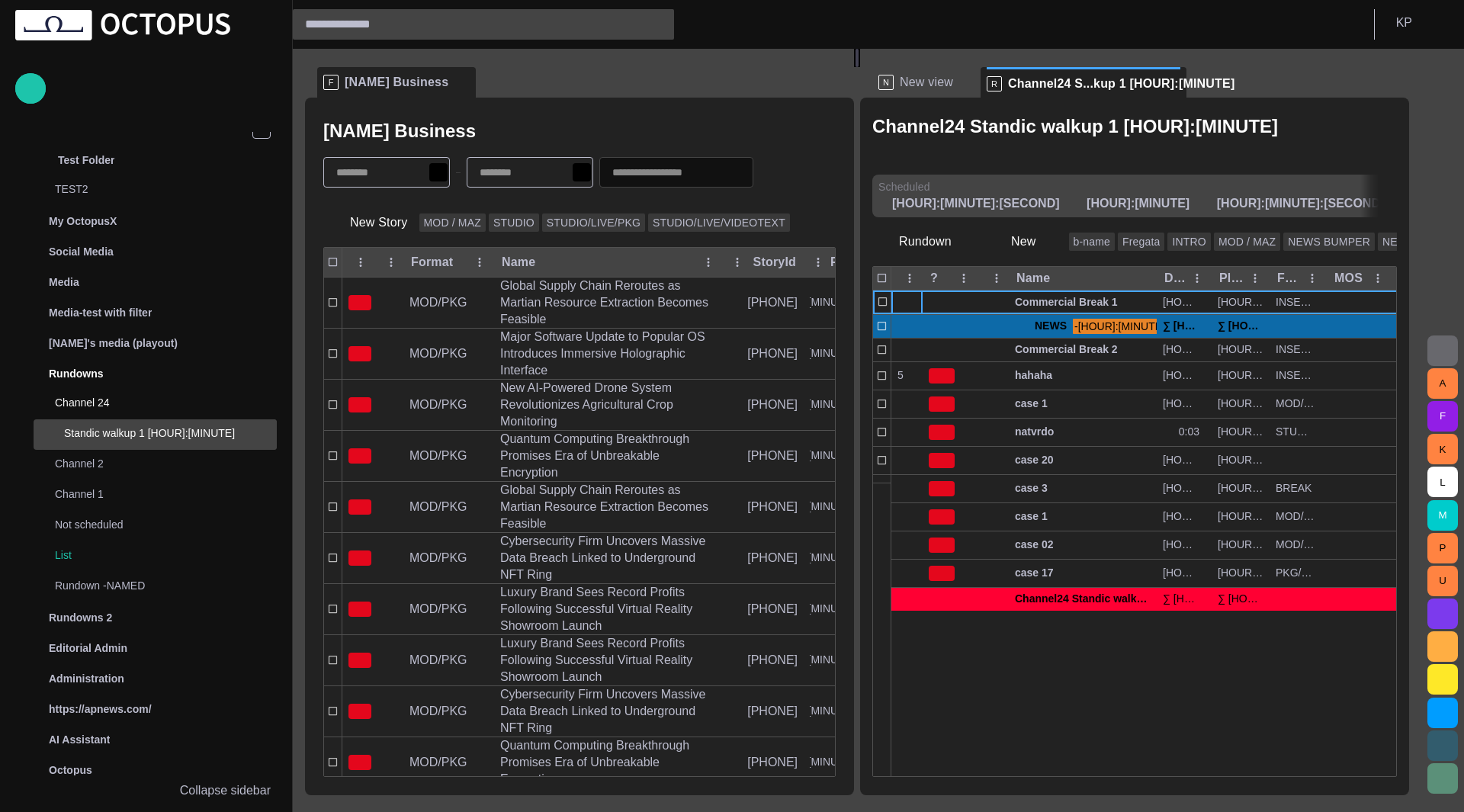 scroll, scrollTop: 881, scrollLeft: 0, axis: vertical 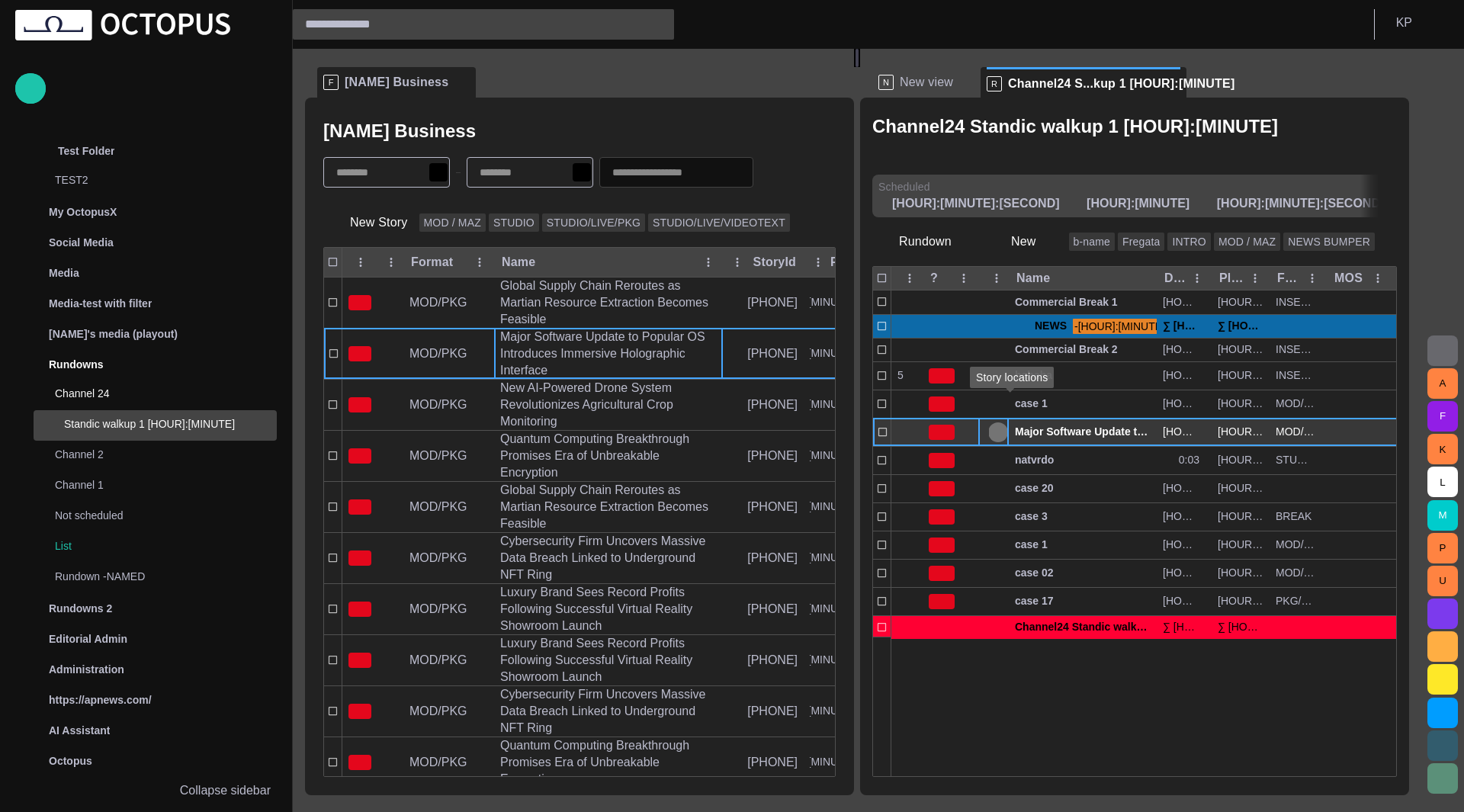 click at bounding box center (998, 432) 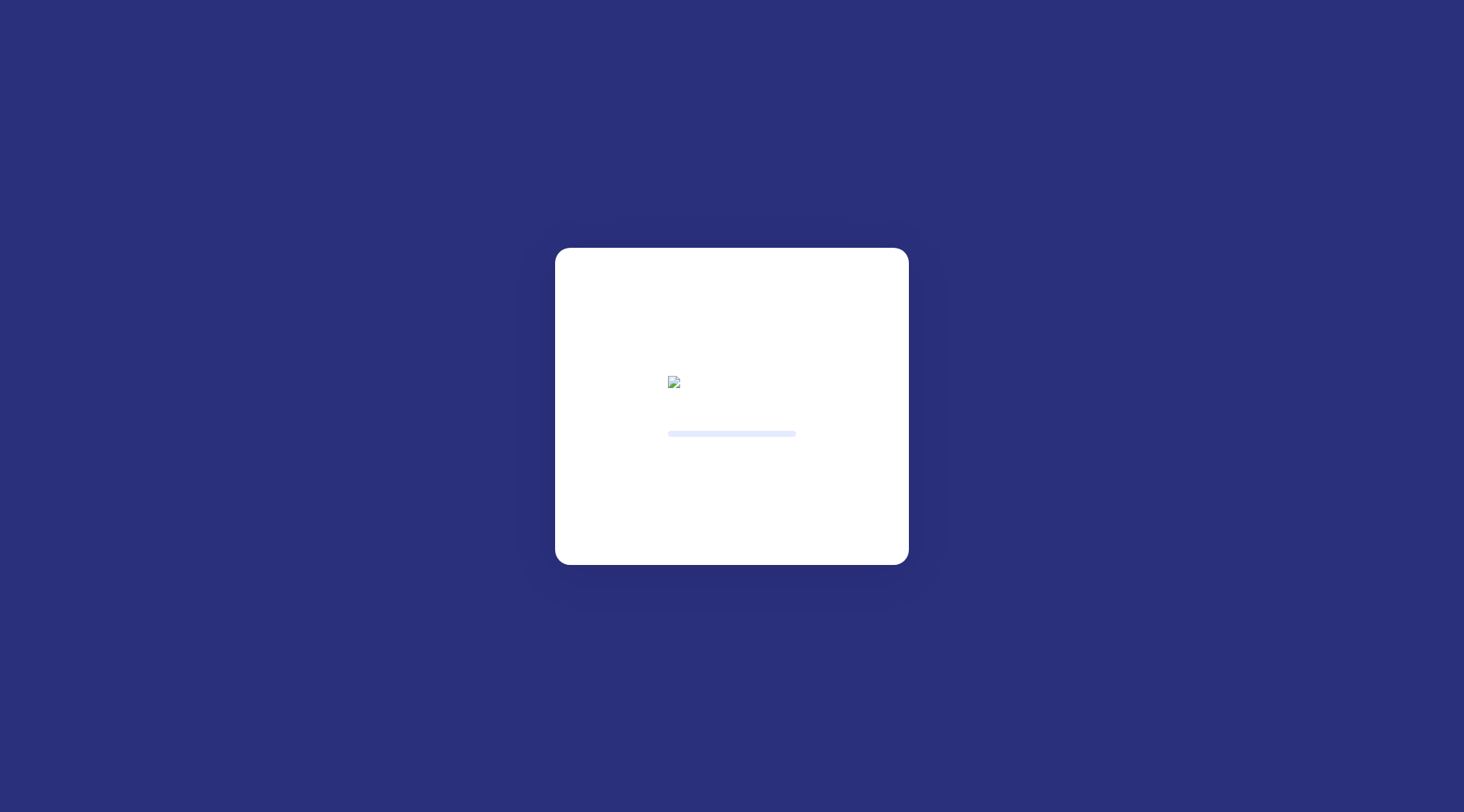 scroll, scrollTop: 0, scrollLeft: 0, axis: both 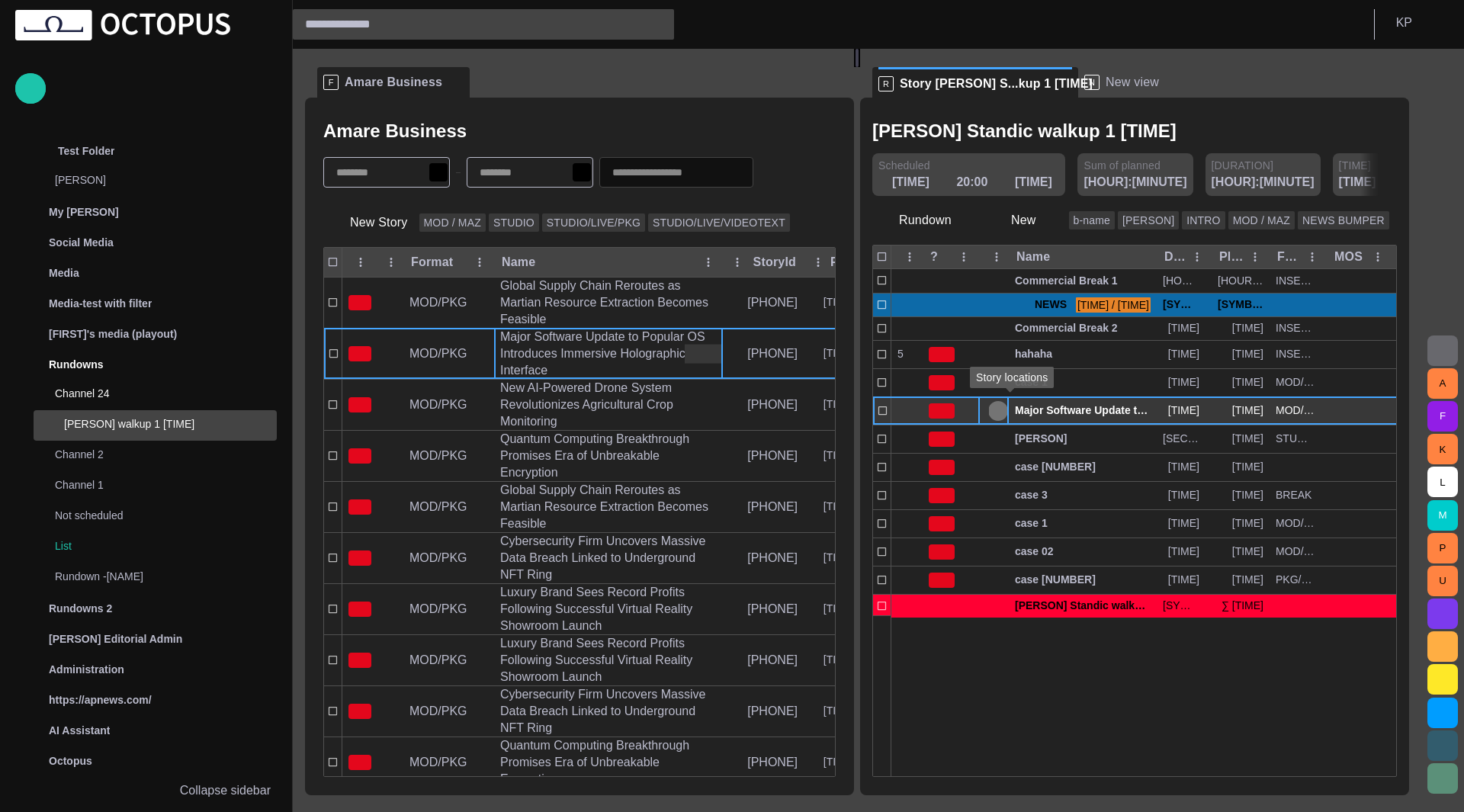 click at bounding box center [998, 411] 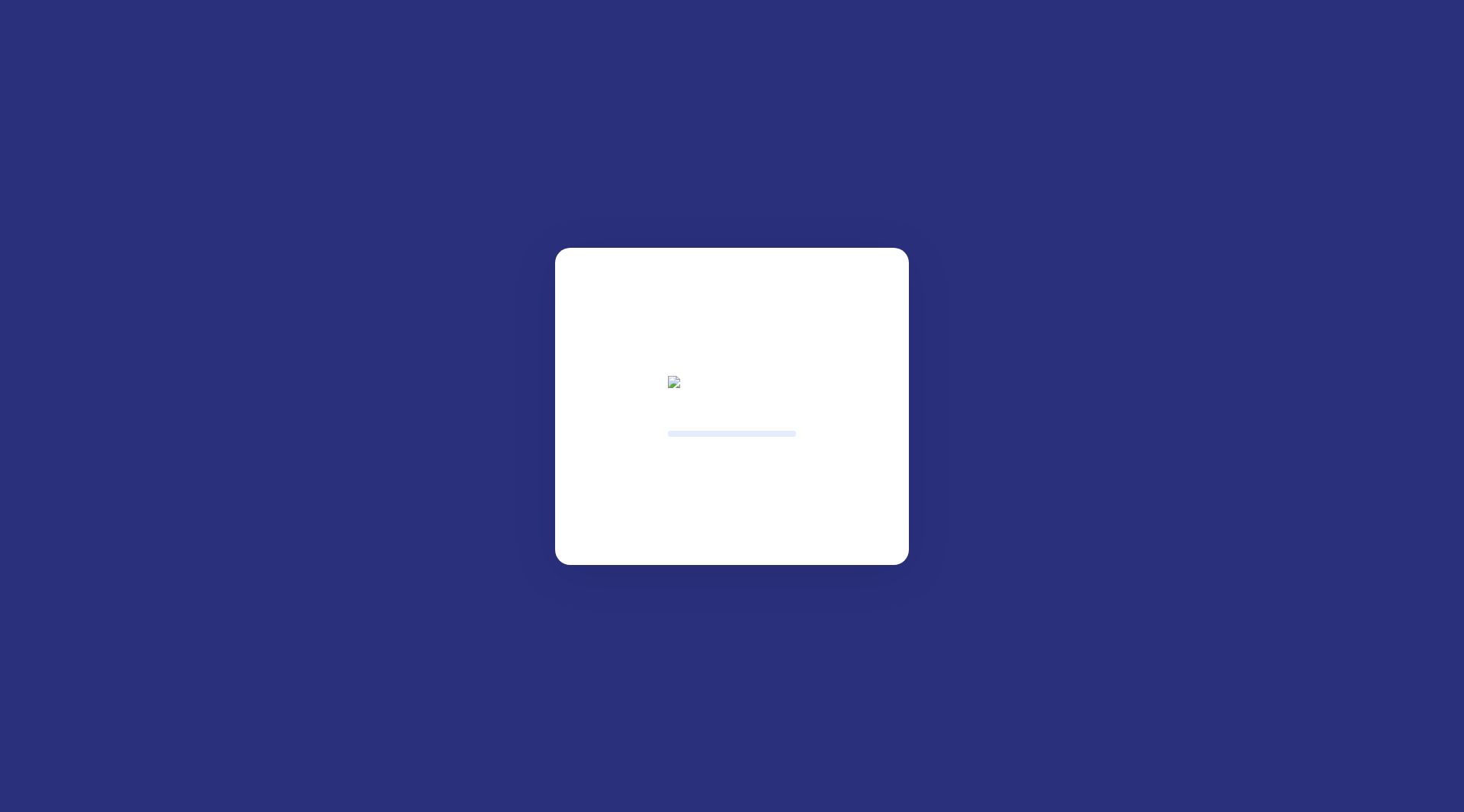 scroll, scrollTop: 0, scrollLeft: 0, axis: both 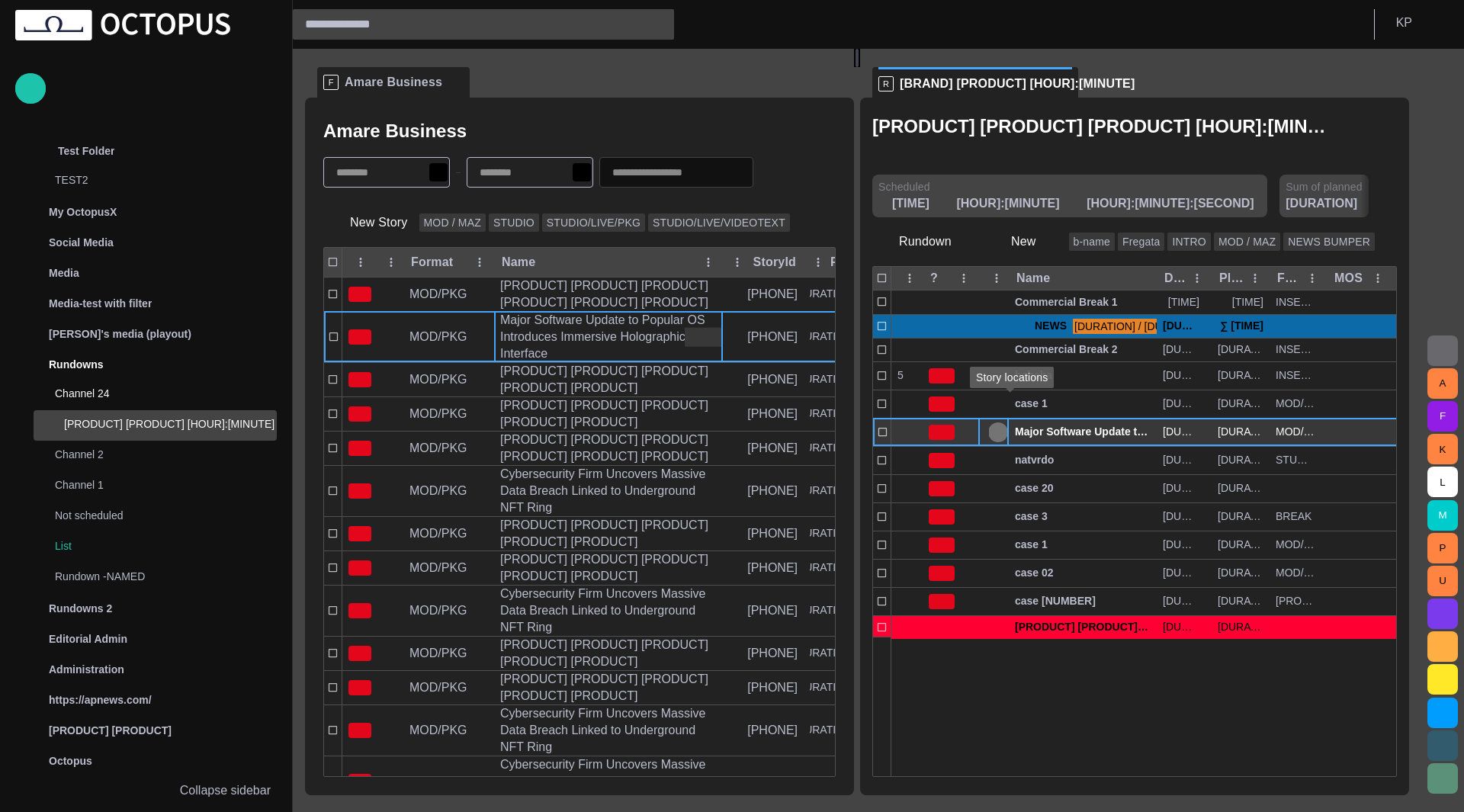 click at bounding box center [998, 432] 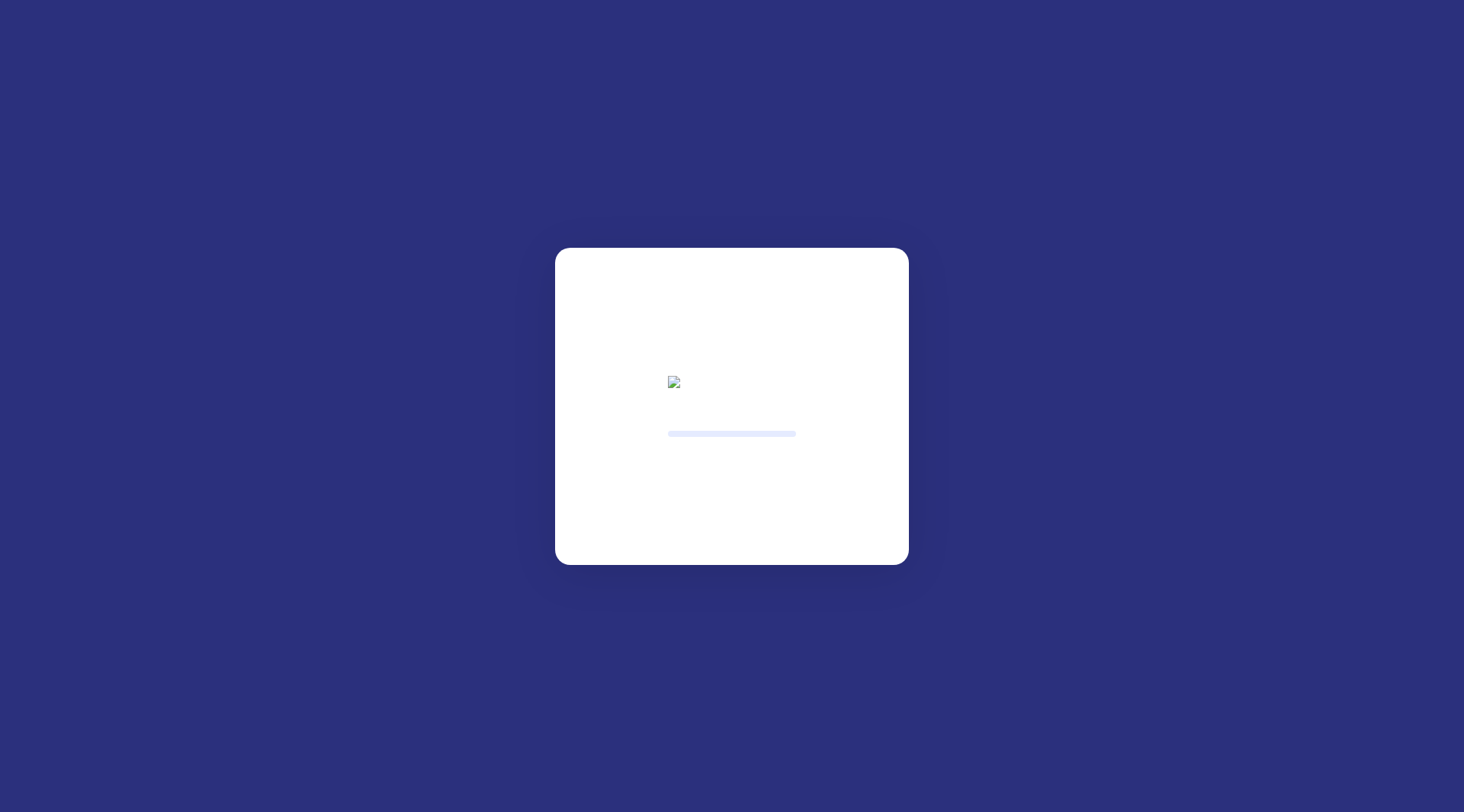 scroll, scrollTop: 0, scrollLeft: 0, axis: both 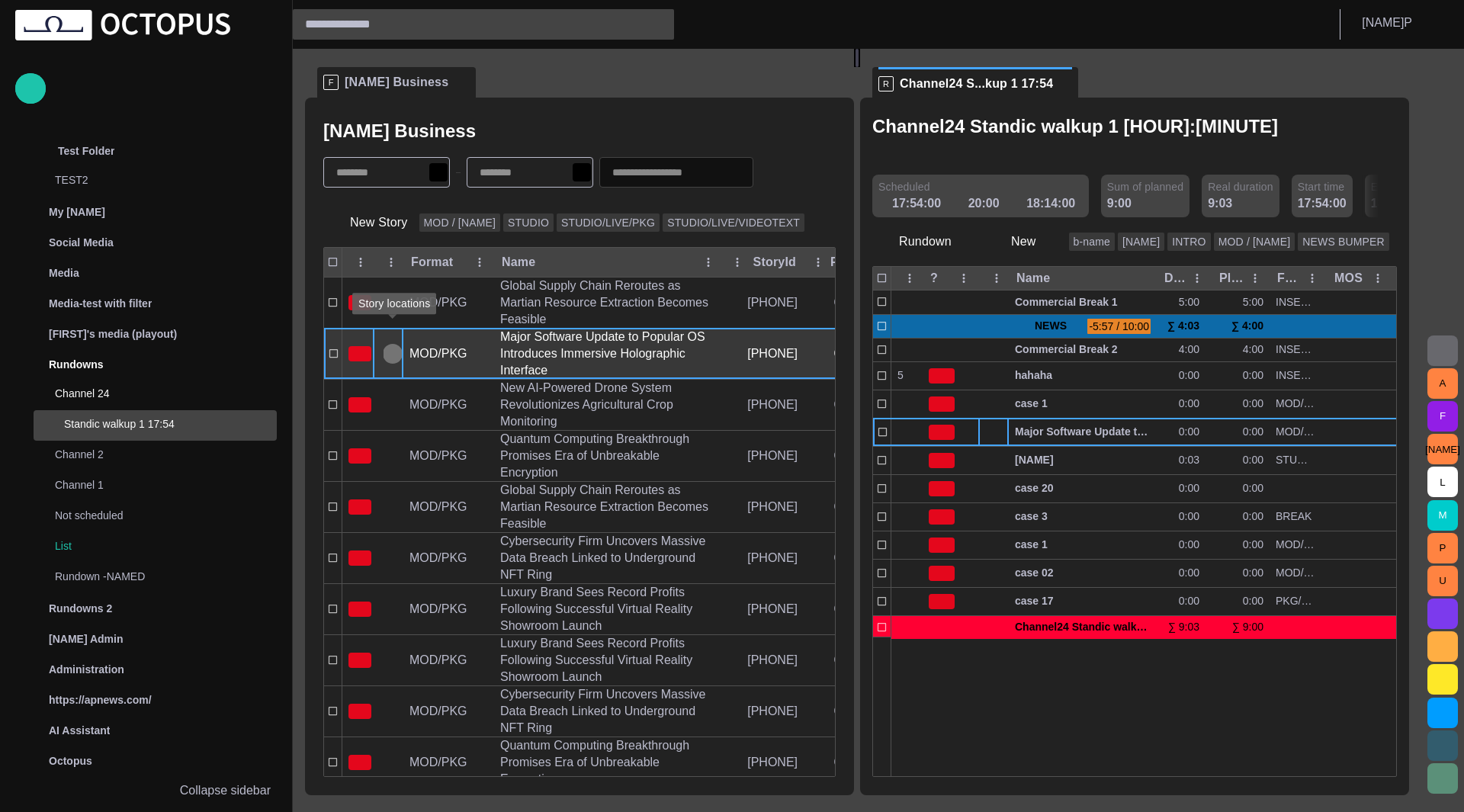 click at bounding box center [393, 354] 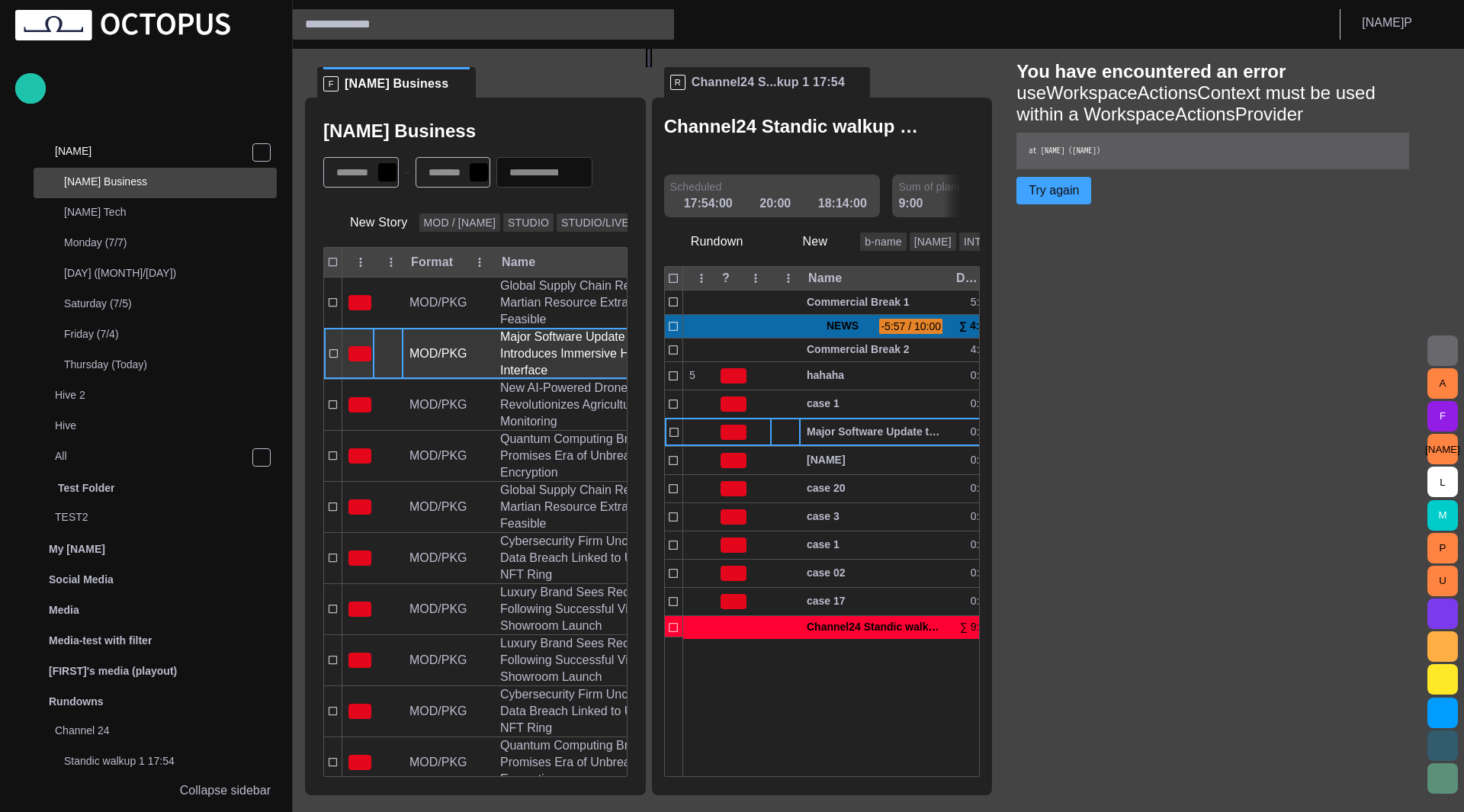 scroll, scrollTop: 61, scrollLeft: 0, axis: vertical 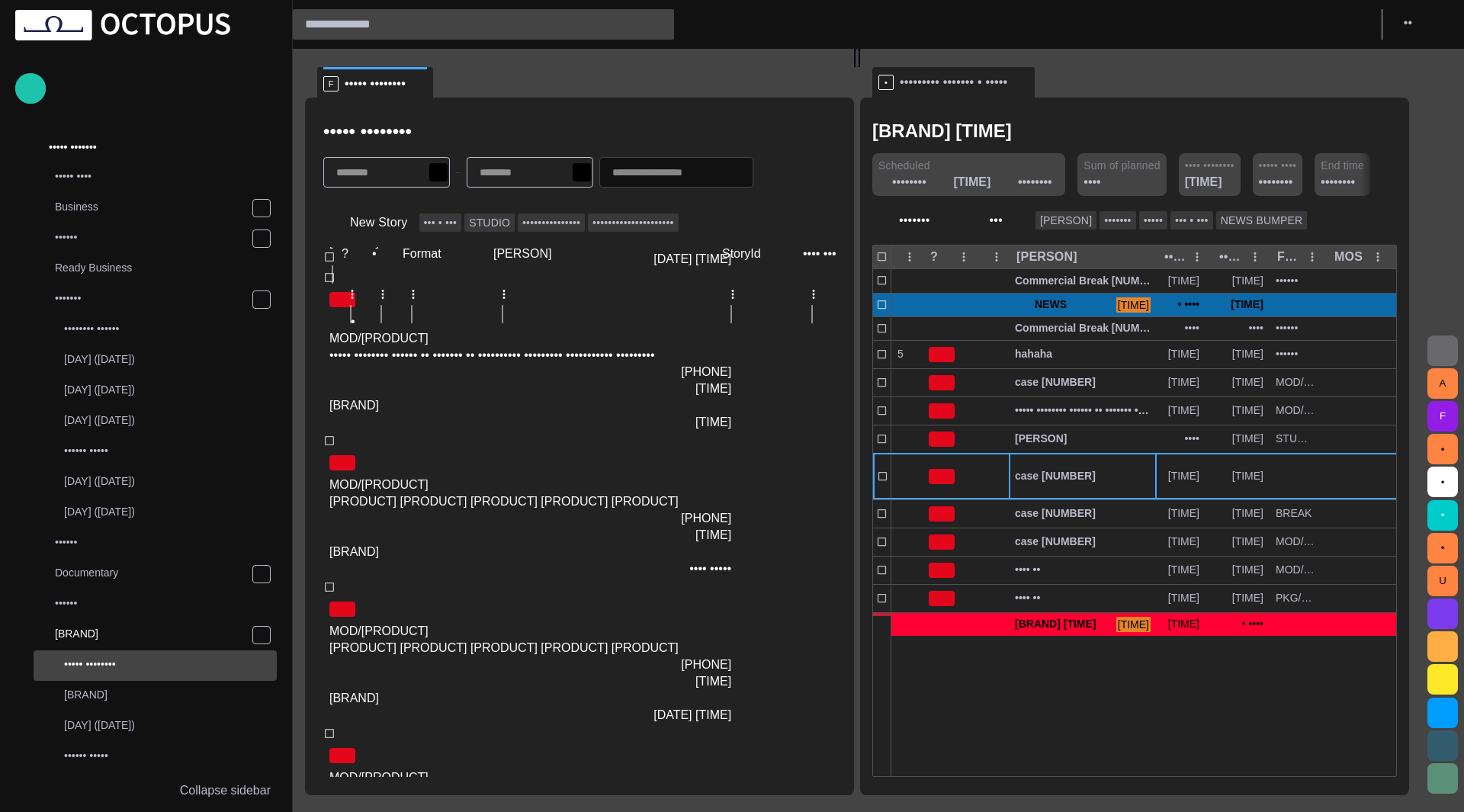 click on "••••• •••• •••••••• •••••• ••••• •••••••• ••••••• •••••••• •••••• ••••••••• ••••• ••••••• ••••• •••••• ••••• •••••• ••••• •••••••• ••••• •••••• ••••• •••••• ••••••••••• •••••• ••••• ••••• •••••••• ••••• •••• •••••• ••••• •••••• ••••• •••••••• ••••• •••••• ••••• •••••••• ••••••• •••• • •••• ••• •••• •••••• •••••" at bounding box center [146, 589] 